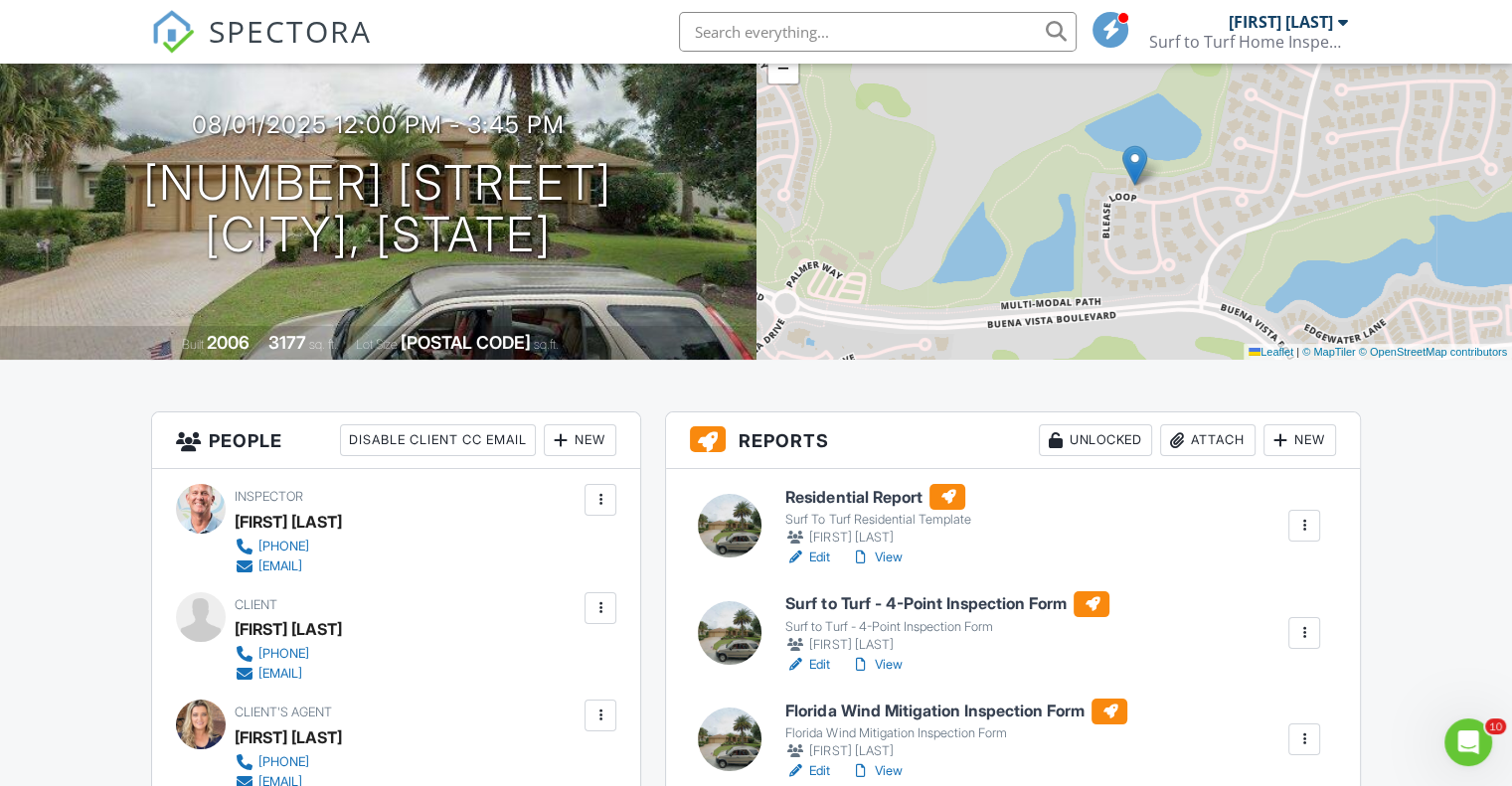 scroll, scrollTop: 171, scrollLeft: 0, axis: vertical 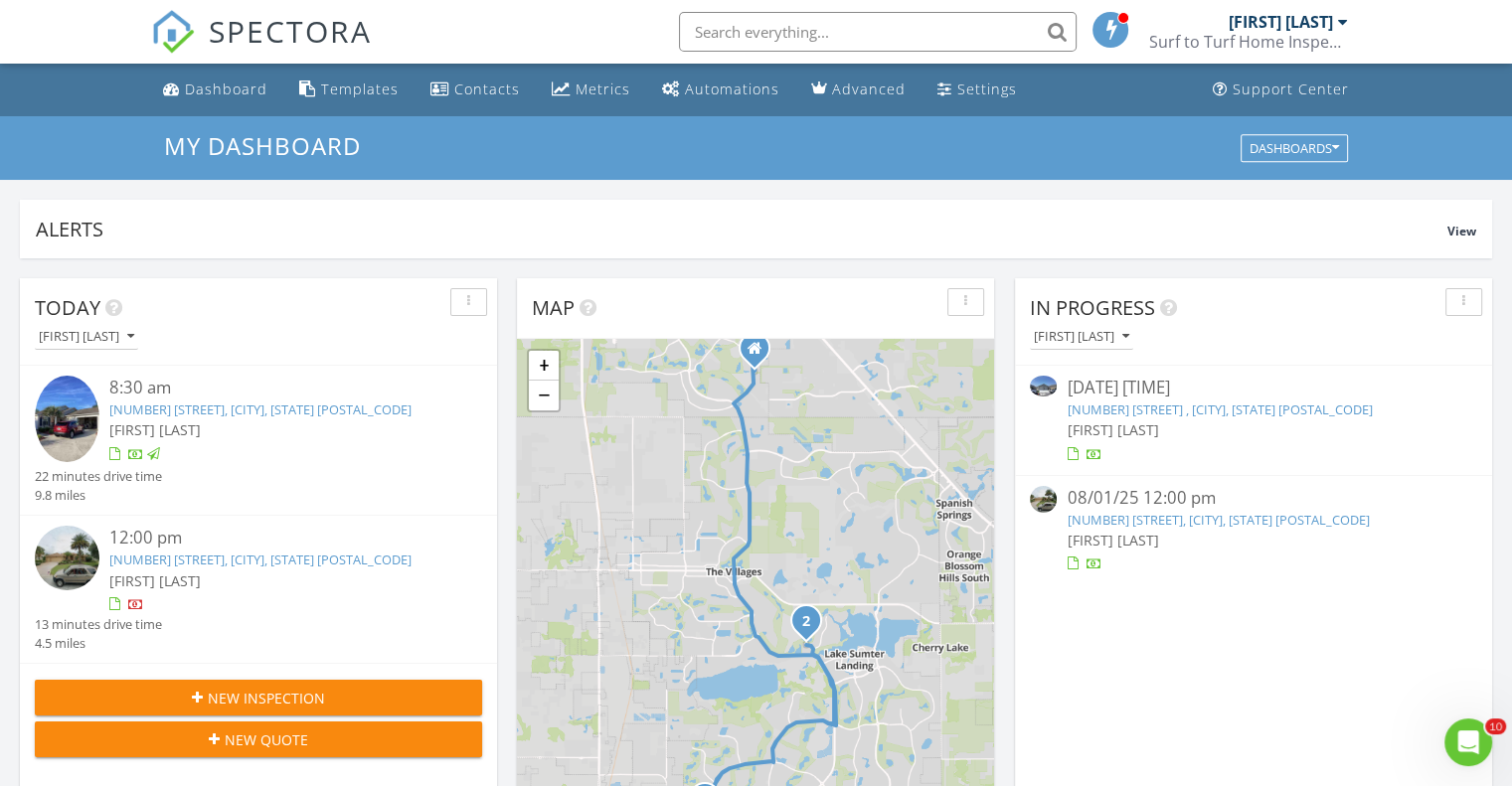 click at bounding box center [1343, 22] 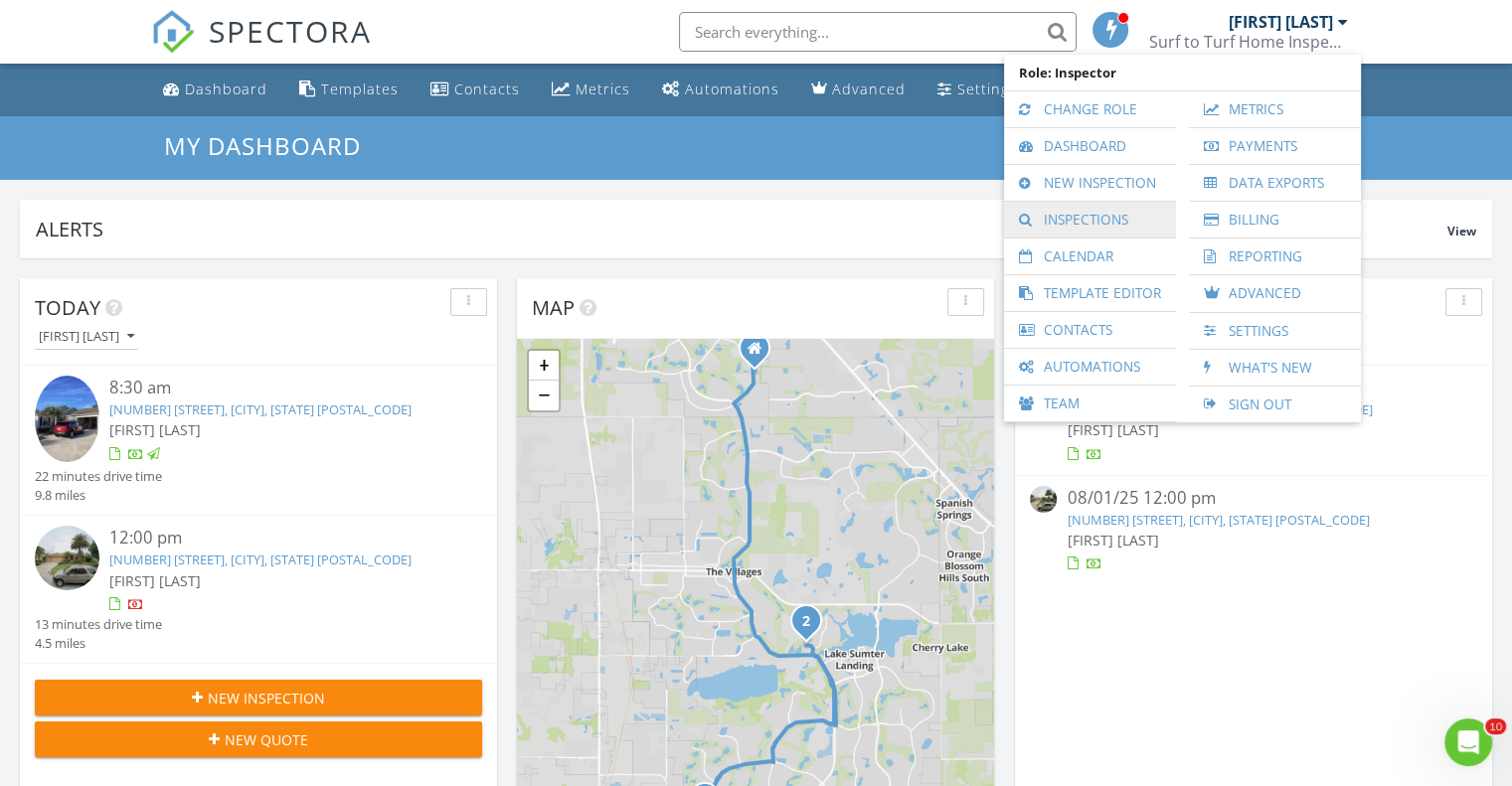 click on "Inspections" at bounding box center (1090, 220) 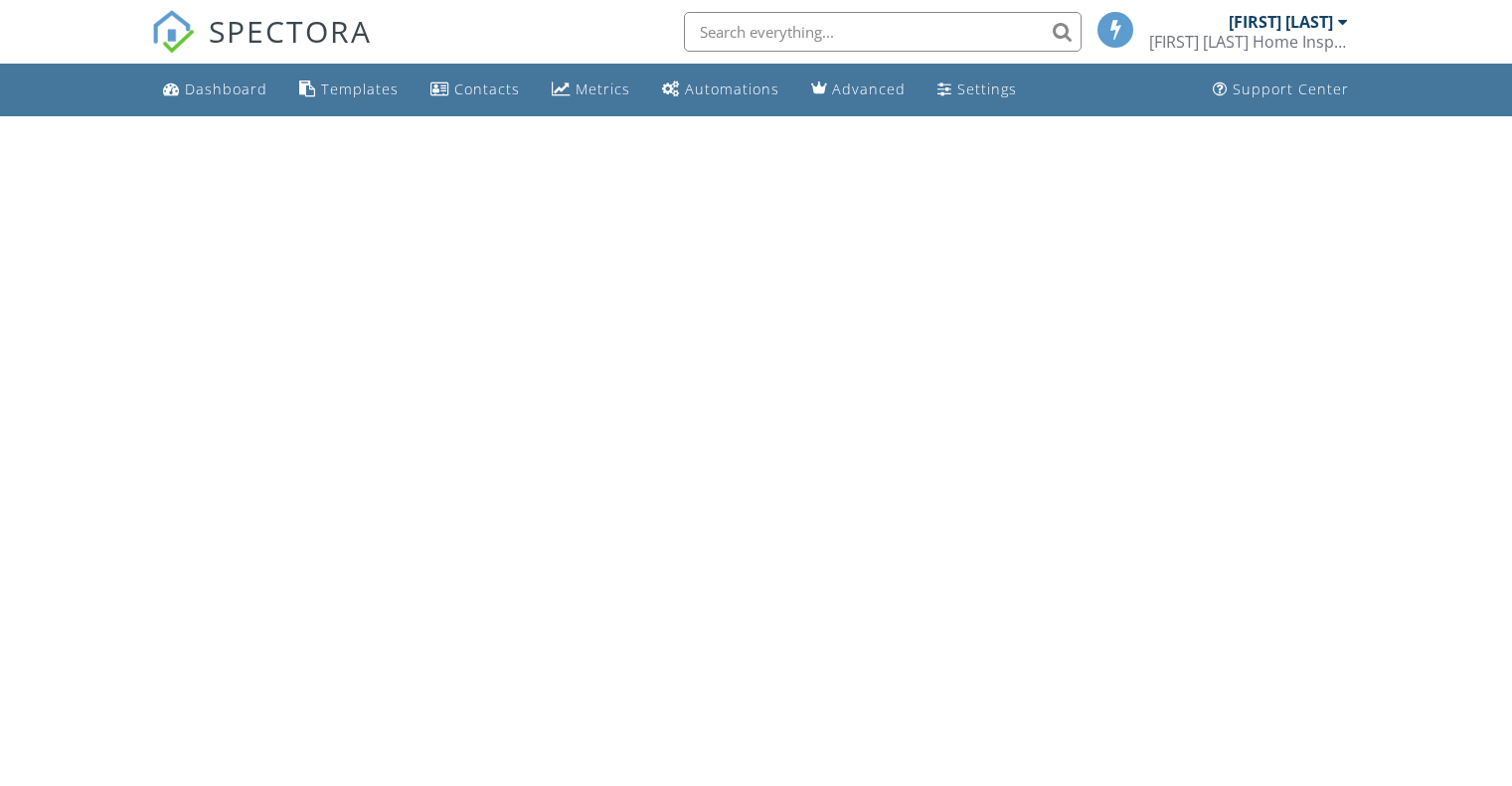 scroll, scrollTop: 0, scrollLeft: 0, axis: both 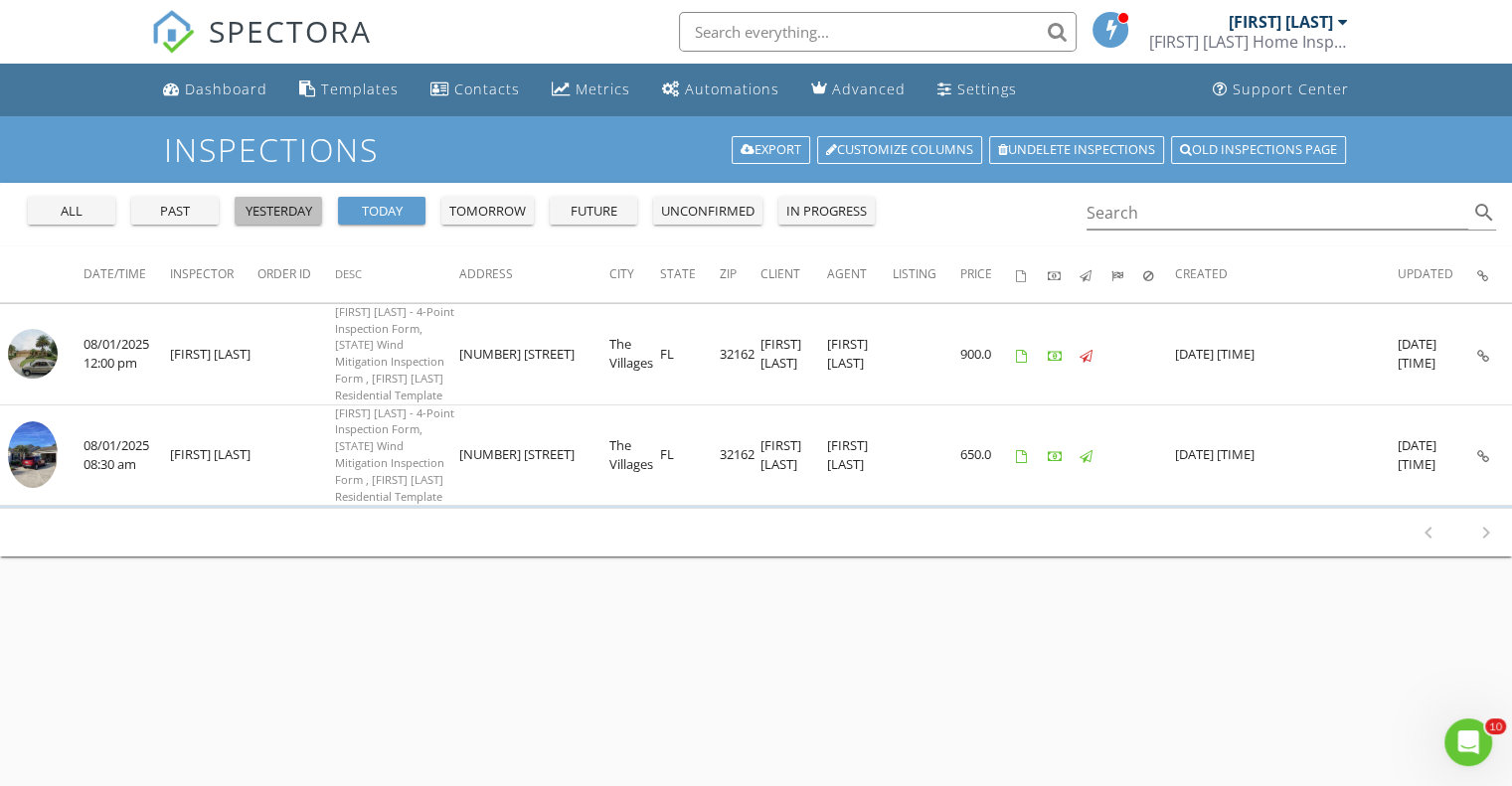 click on "yesterday" at bounding box center (278, 212) 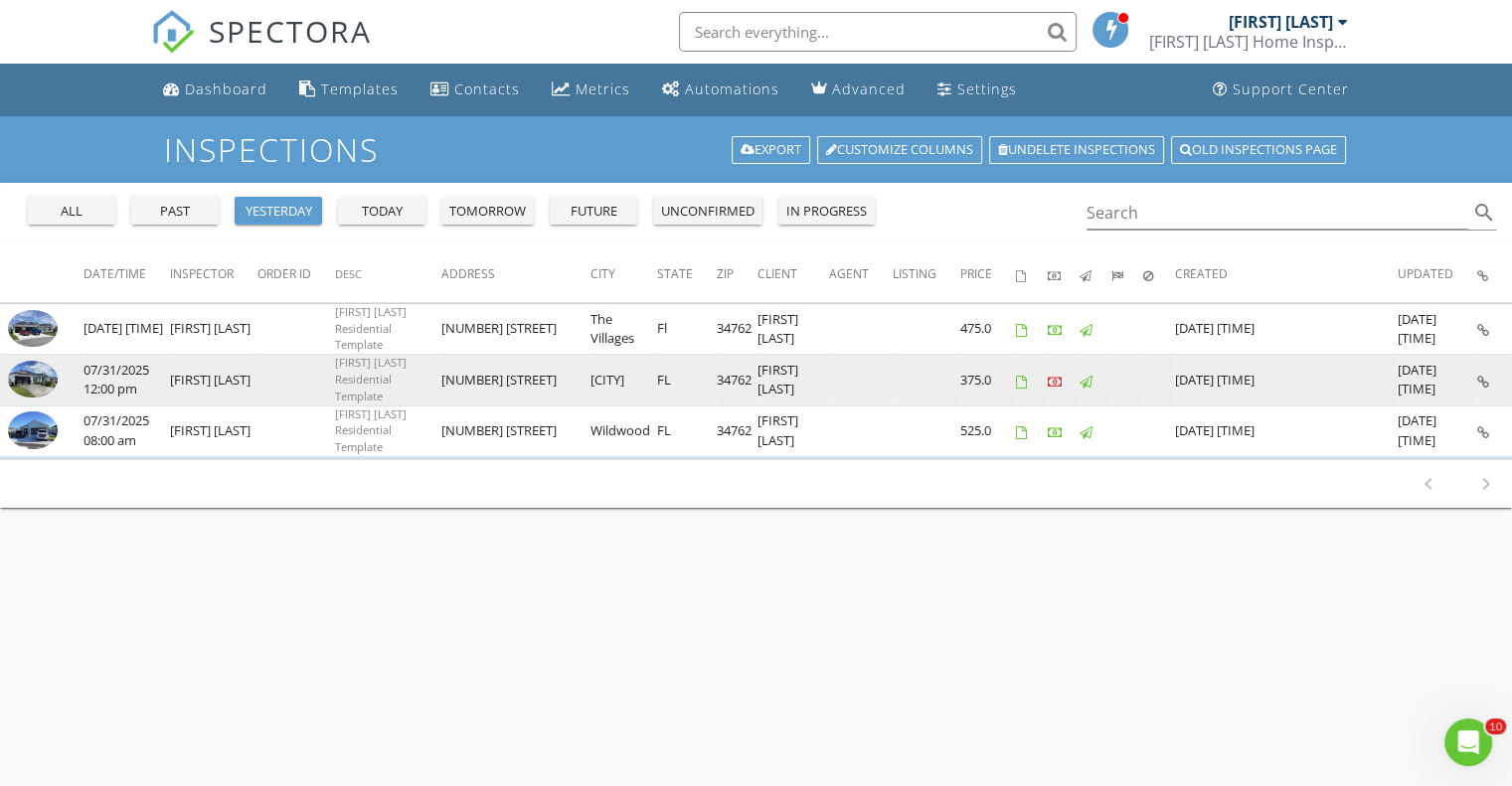 click at bounding box center [33, 380] 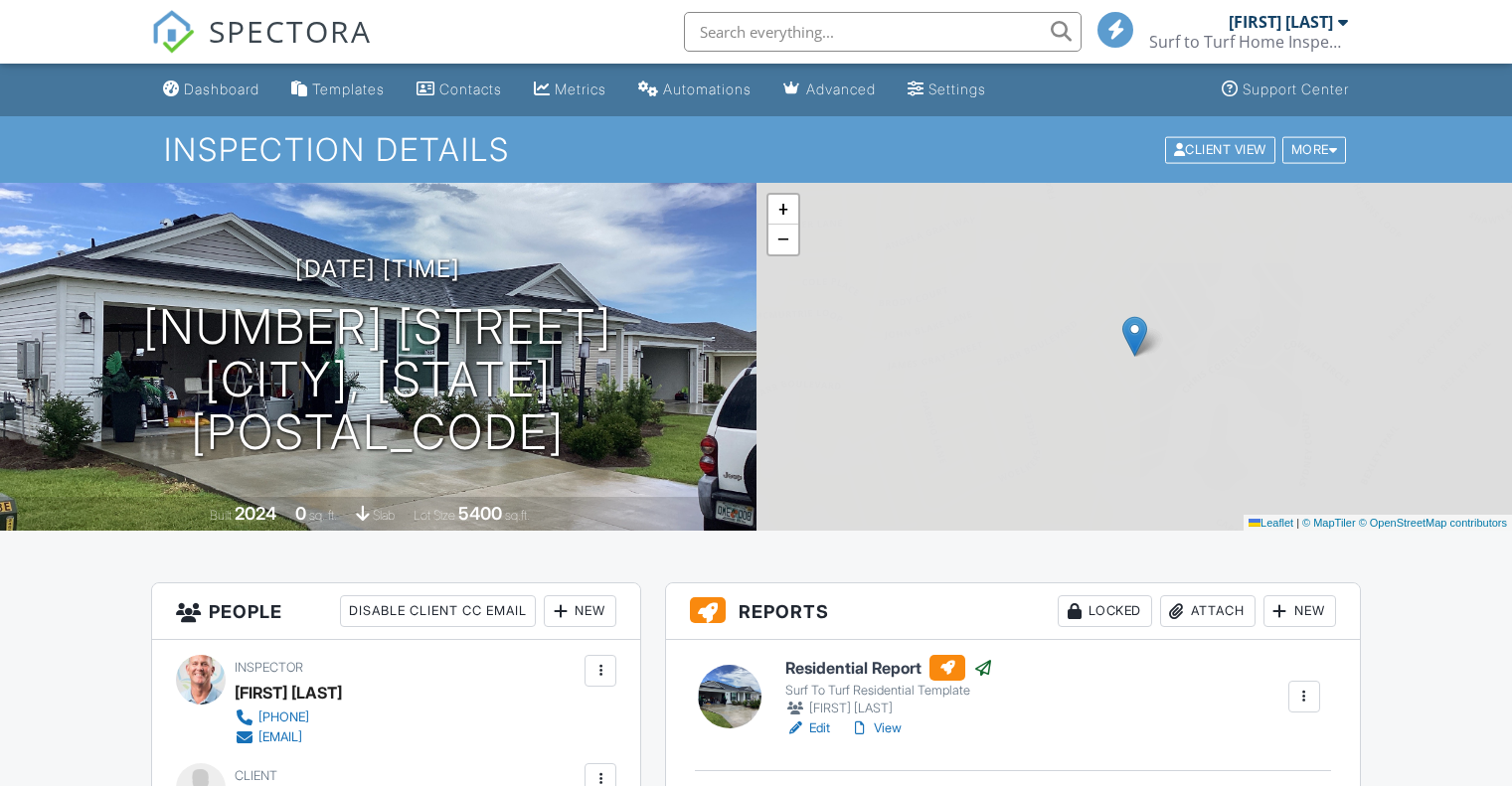 scroll, scrollTop: 0, scrollLeft: 0, axis: both 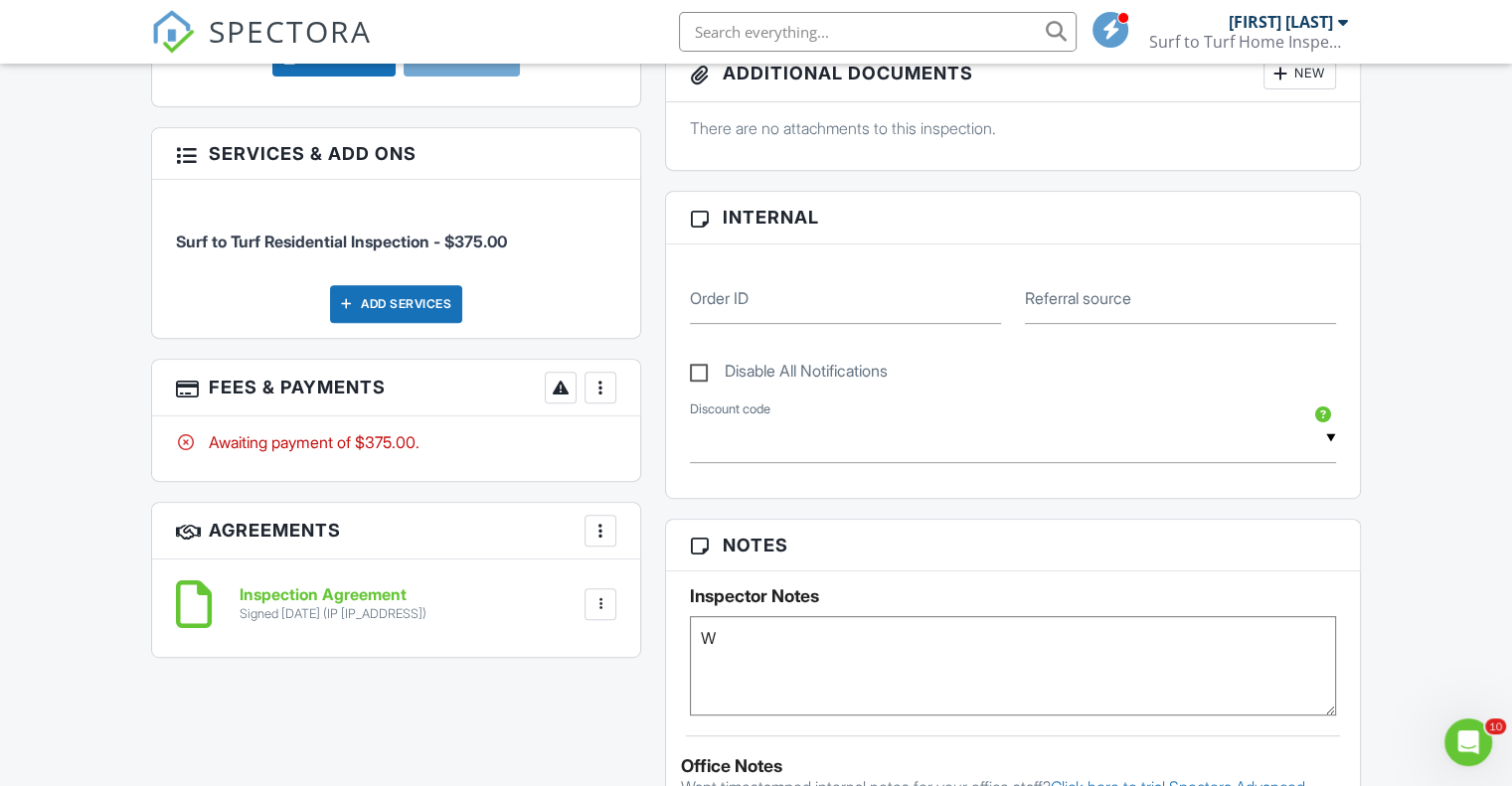 click at bounding box center (600, 388) 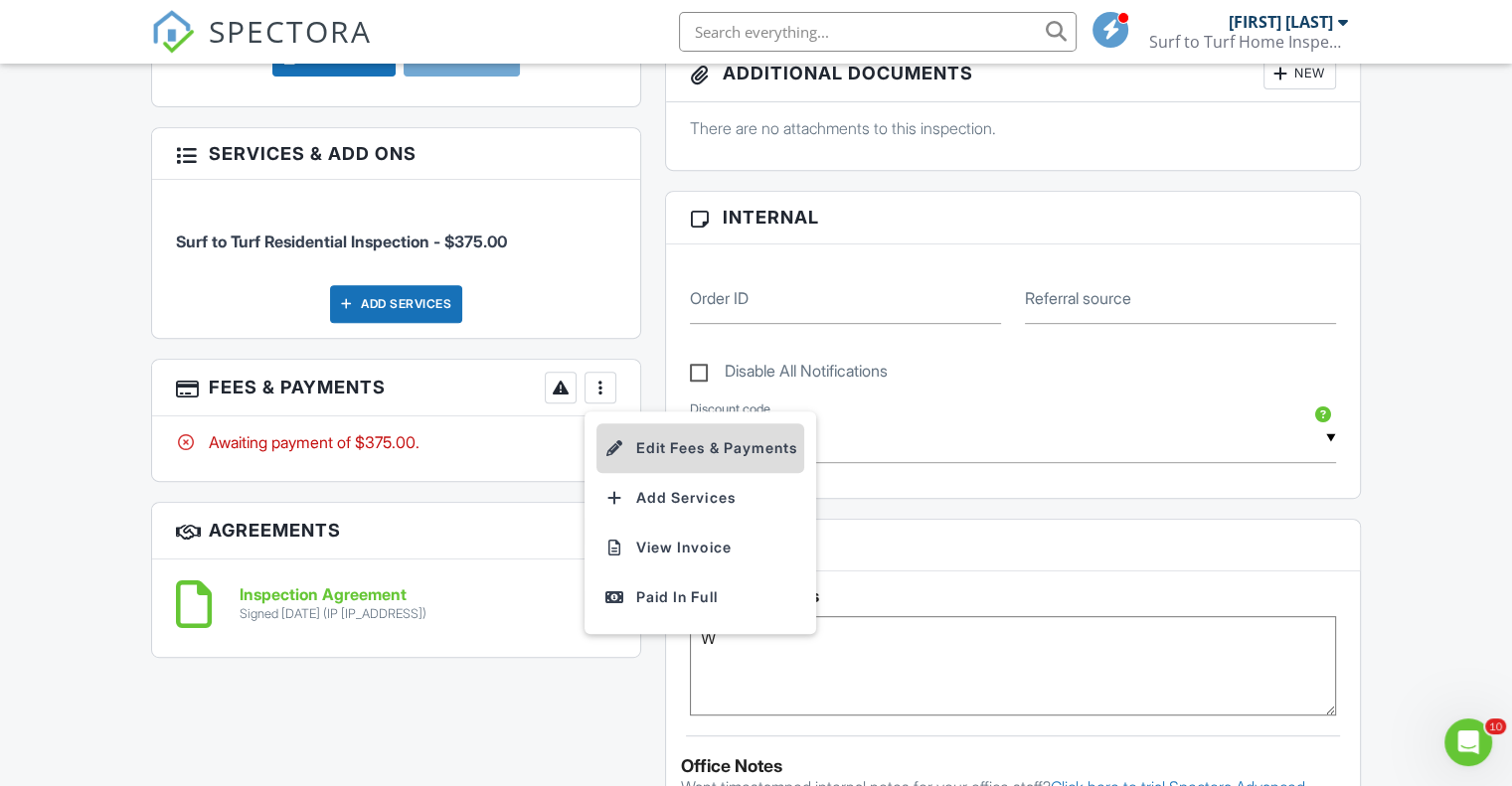 click on "Edit Fees & Payments" at bounding box center (700, 448) 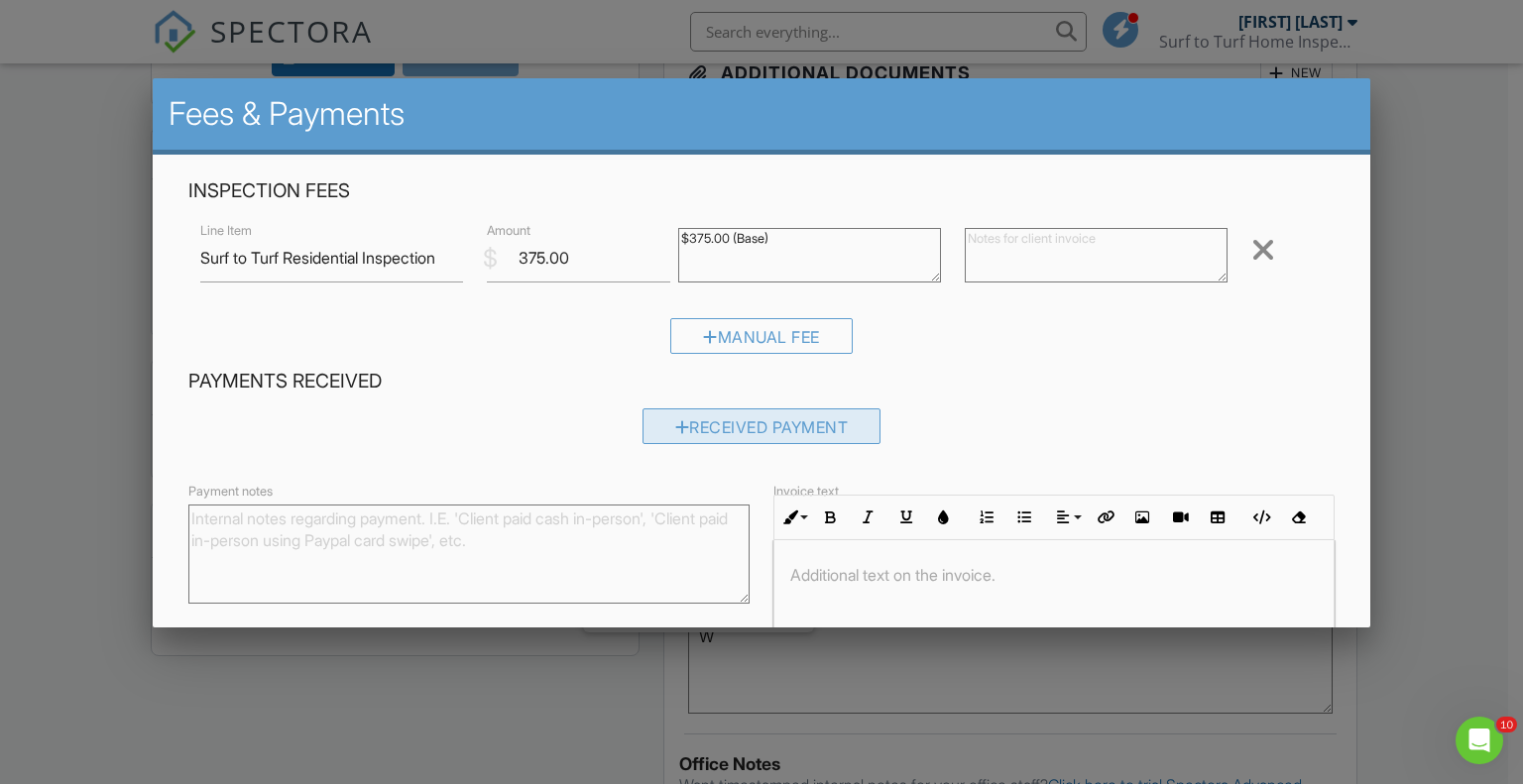 click on "Received Payment" at bounding box center (762, 426) 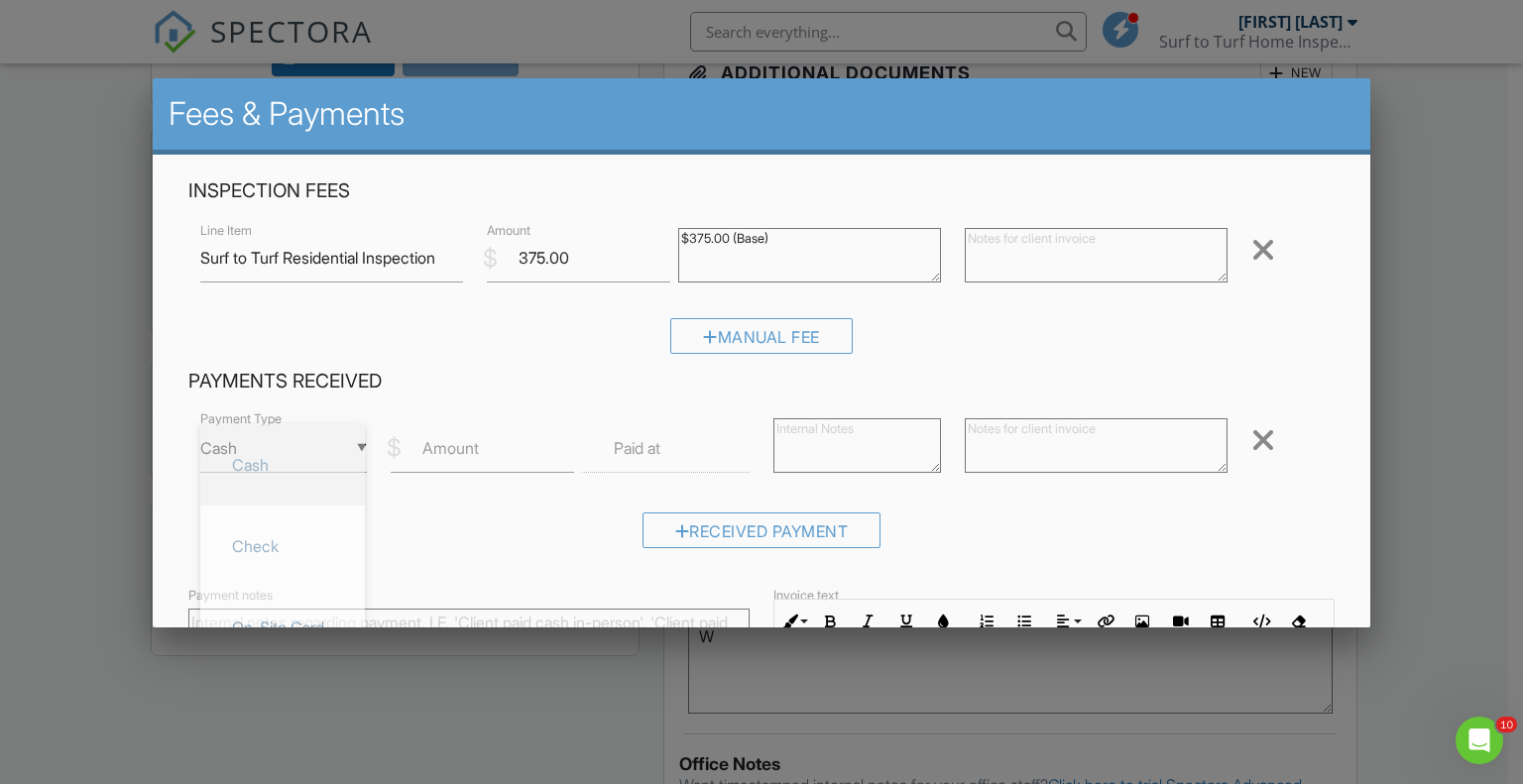 click on "▼ Cash Cash Check On-Site Card Other Cash
Check
On-Site Card
Other" at bounding box center [284, 448] 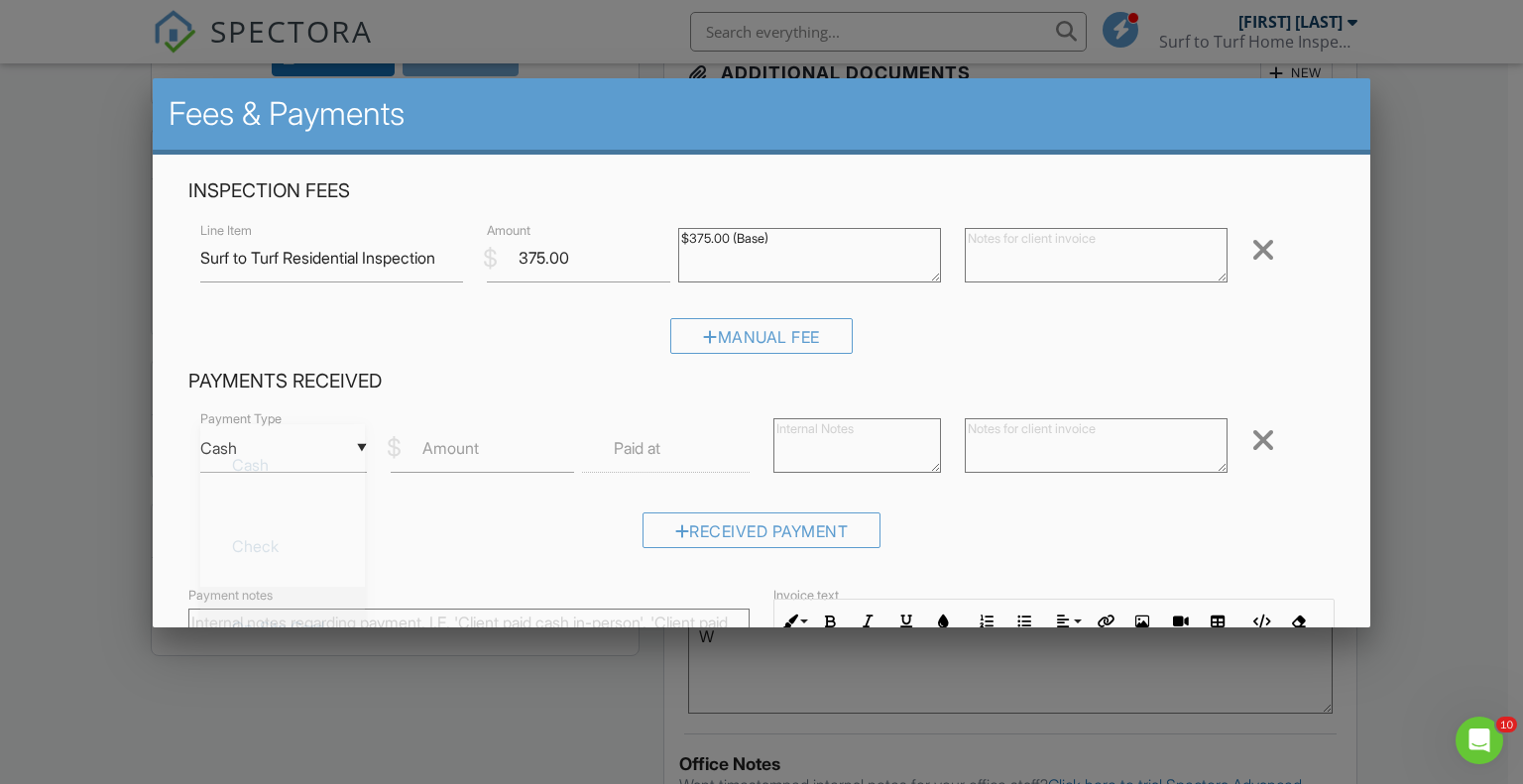 click on "On-Site Card" at bounding box center (283, 627) 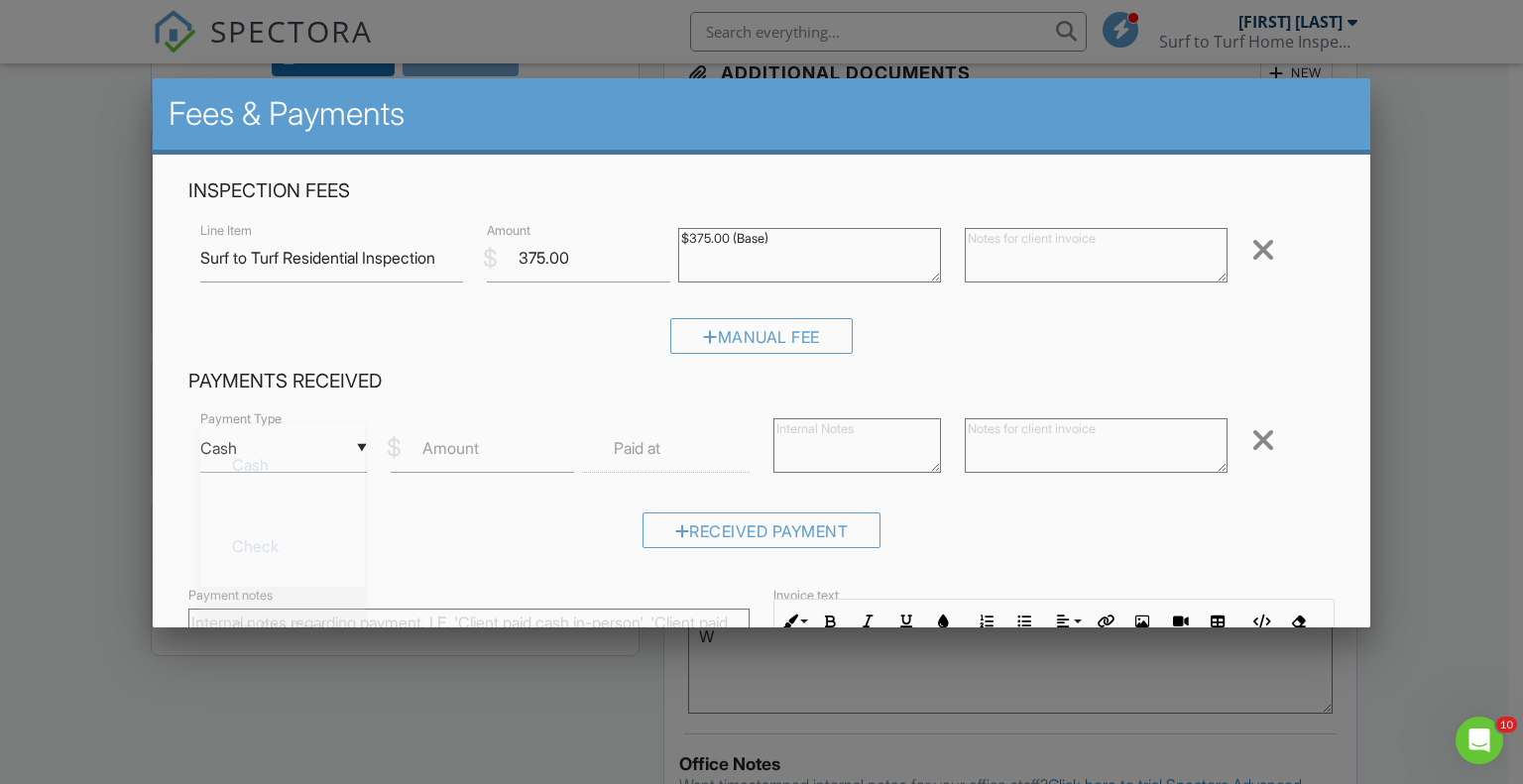 type on "On-Site Card" 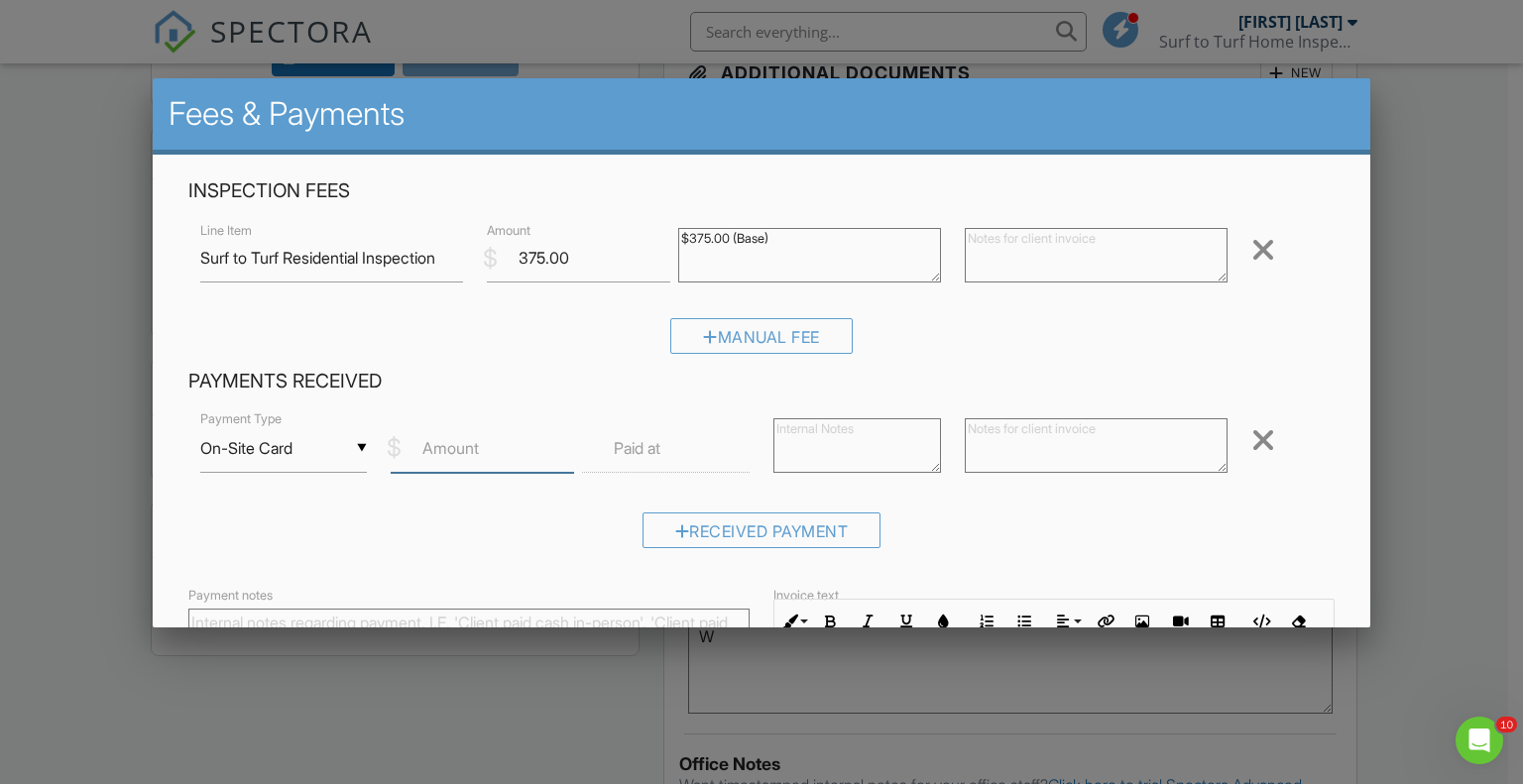 click on "Amount" at bounding box center [482, 448] 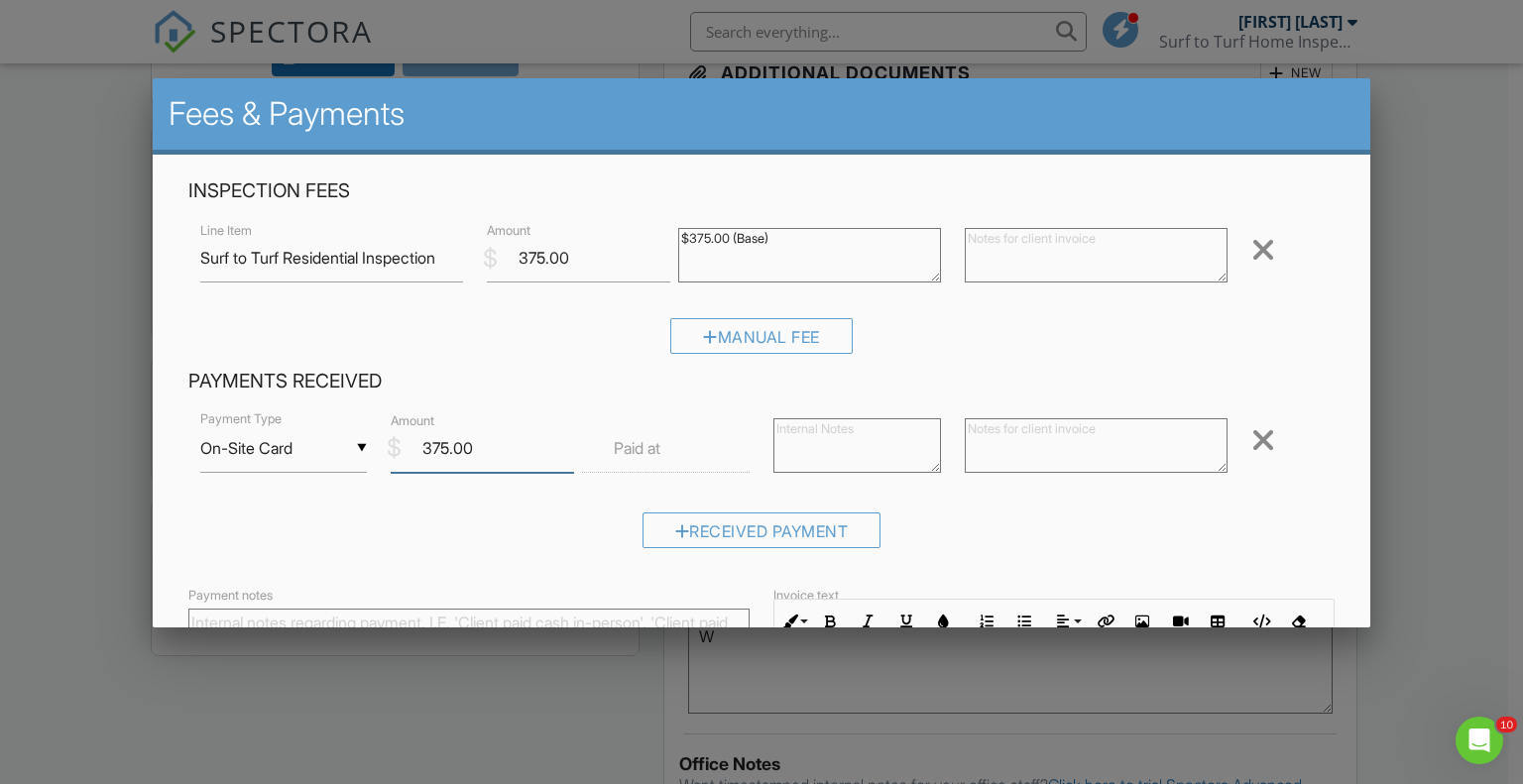 scroll, scrollTop: 259, scrollLeft: 0, axis: vertical 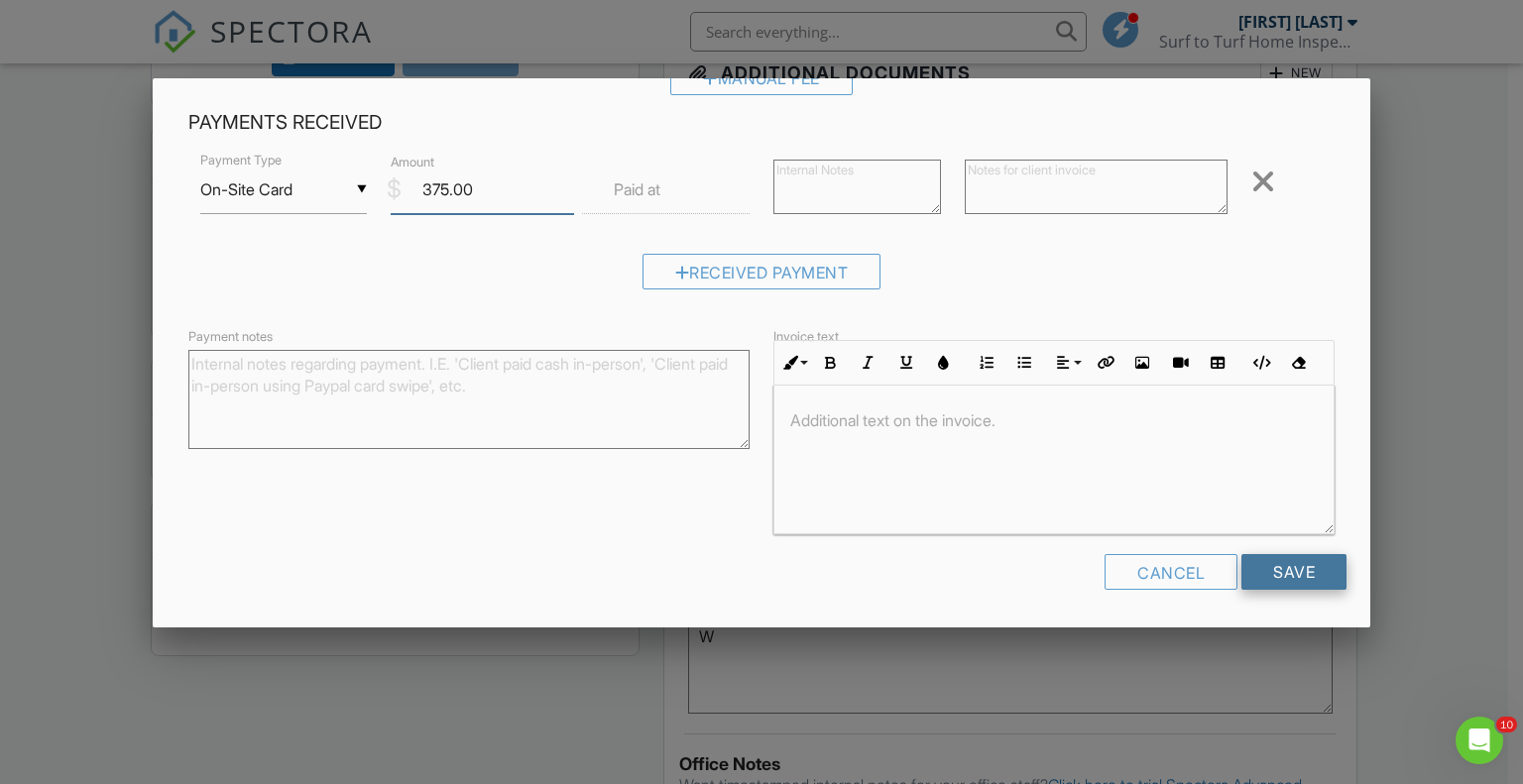 type on "375.00" 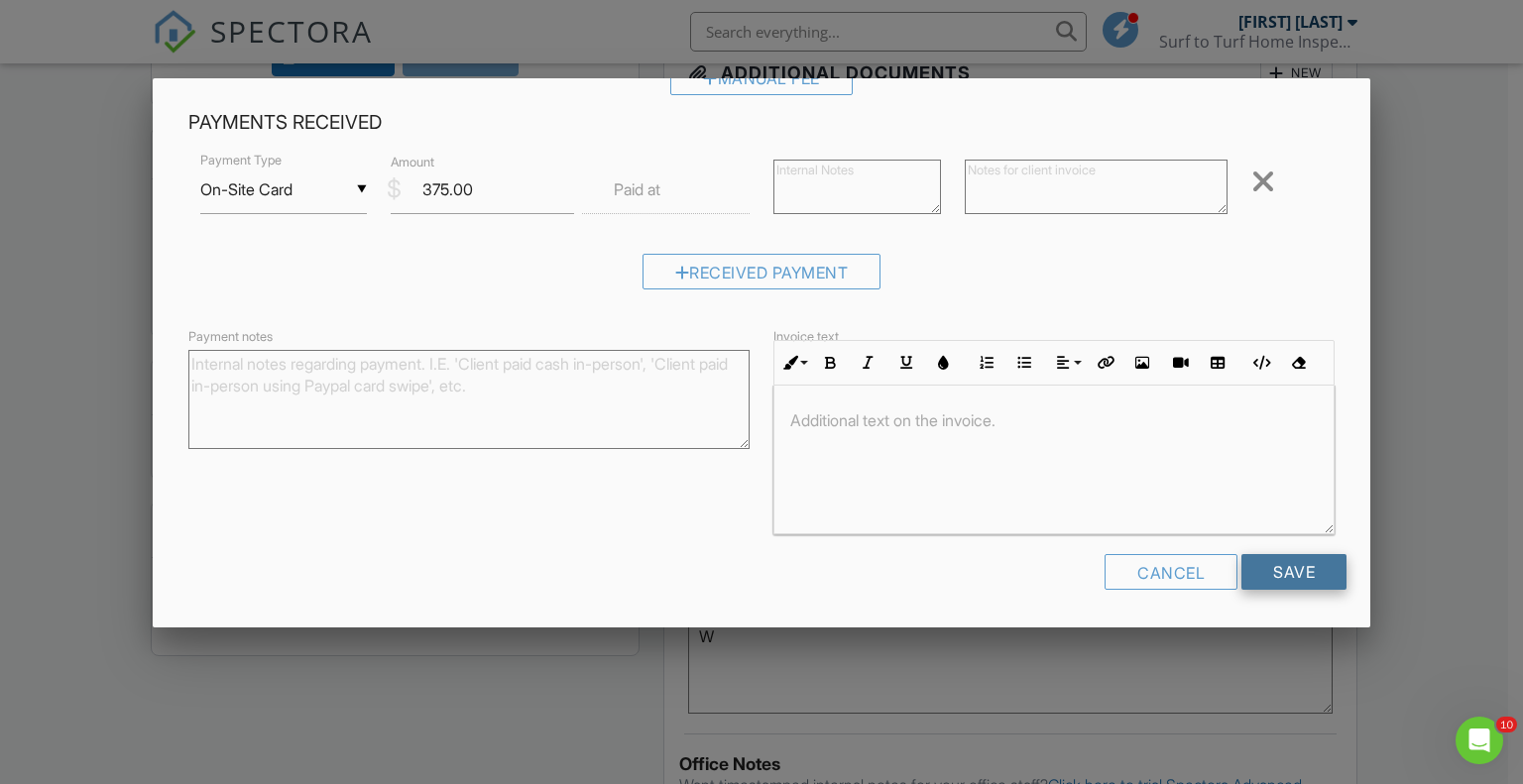 click on "Save" at bounding box center (1294, 572) 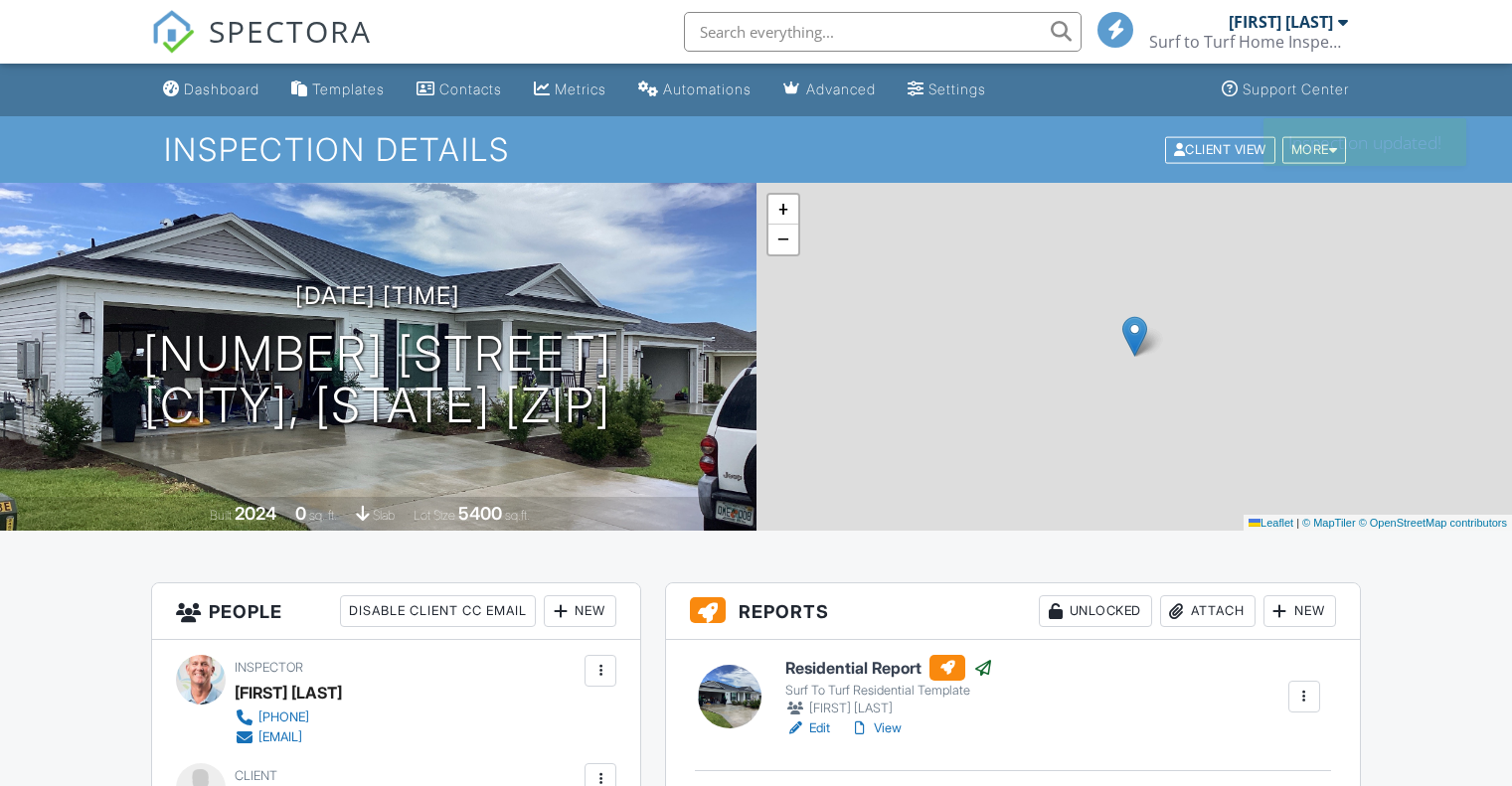 scroll, scrollTop: 0, scrollLeft: 0, axis: both 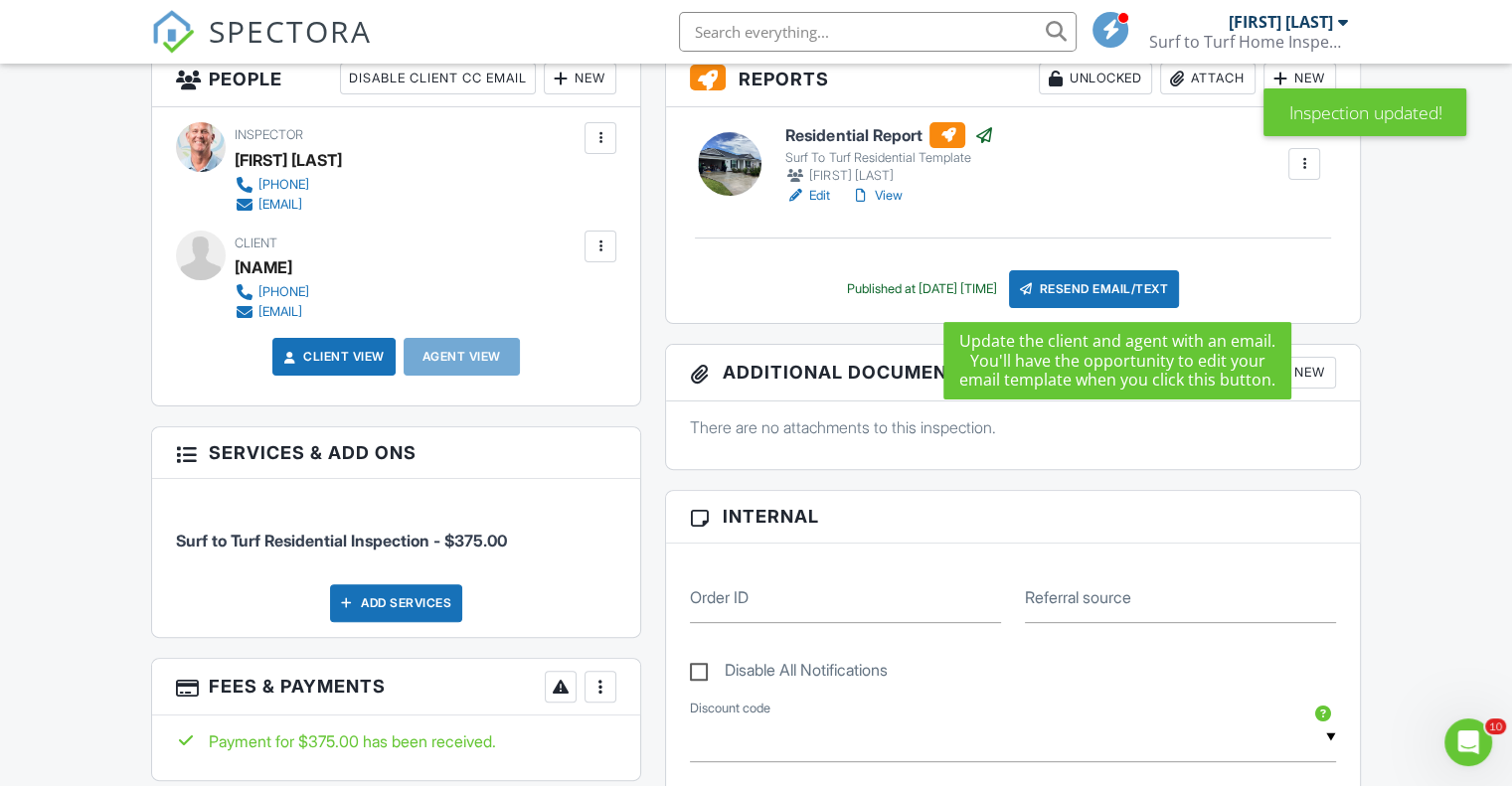 click on "Resend Email/Text" at bounding box center (1094, 289) 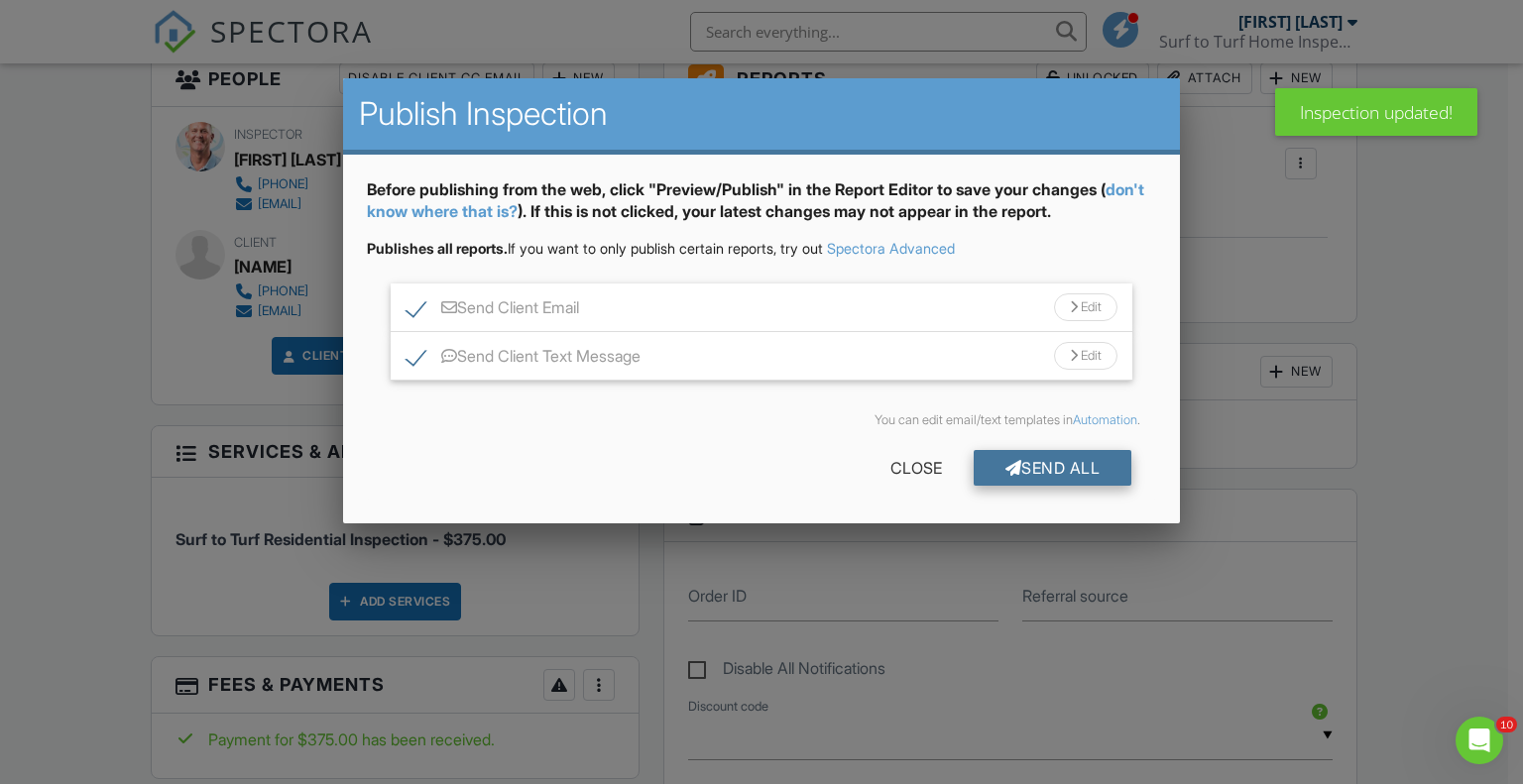 click on "Send All" at bounding box center (1053, 468) 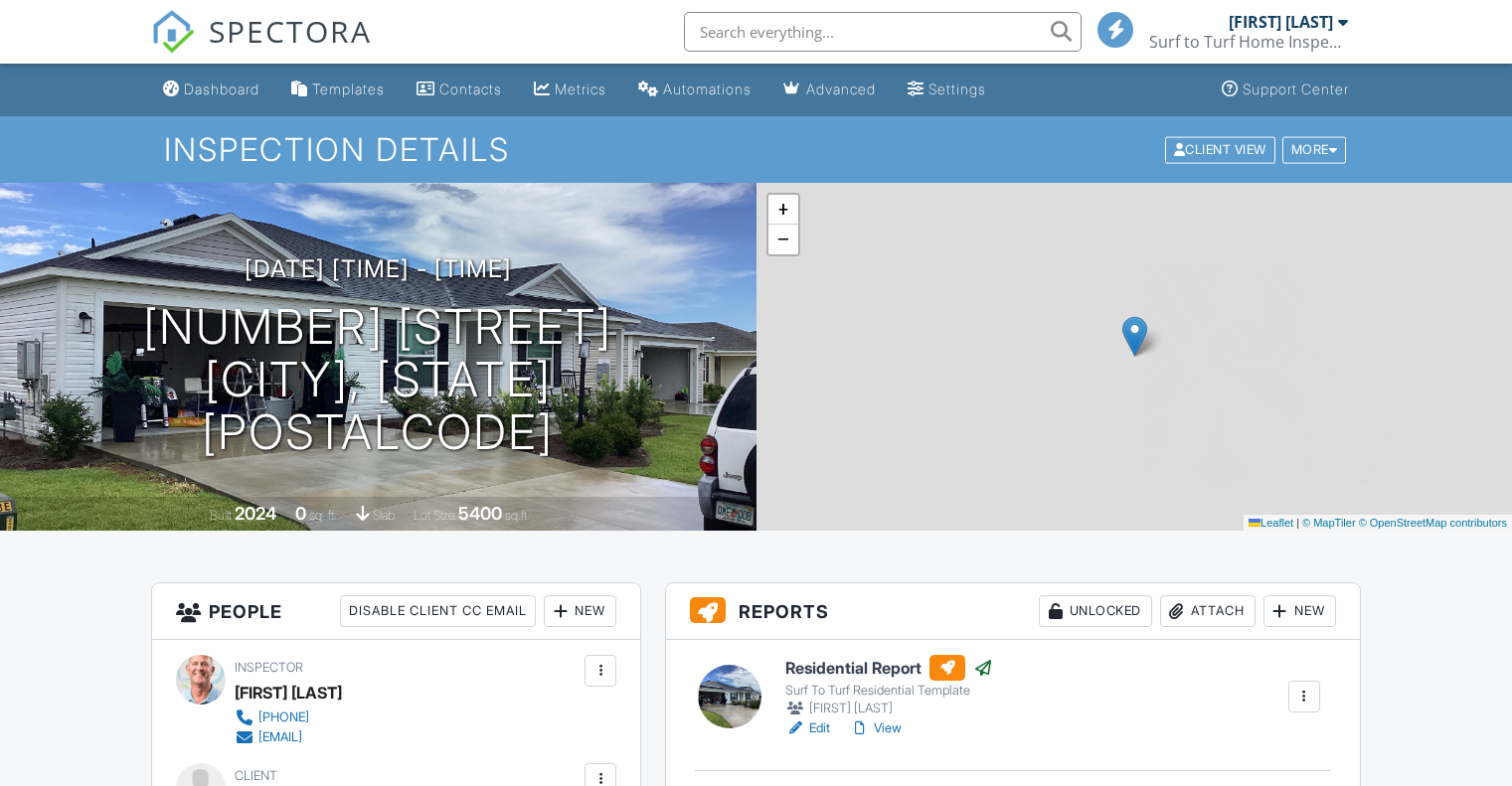 scroll, scrollTop: 533, scrollLeft: 0, axis: vertical 